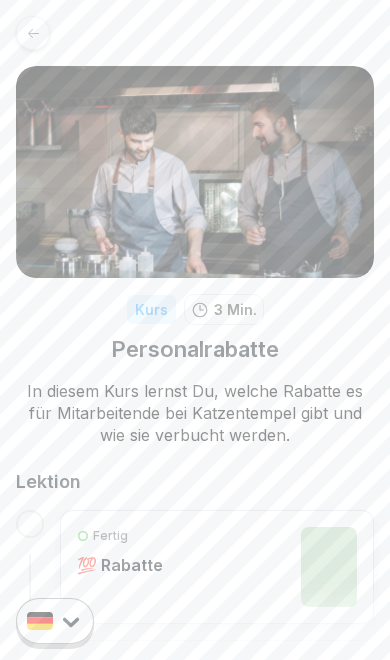 scroll, scrollTop: 0, scrollLeft: 0, axis: both 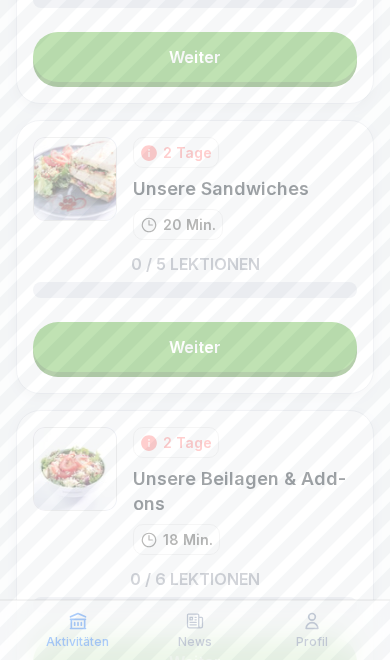 click on "Weiter" at bounding box center (195, 347) 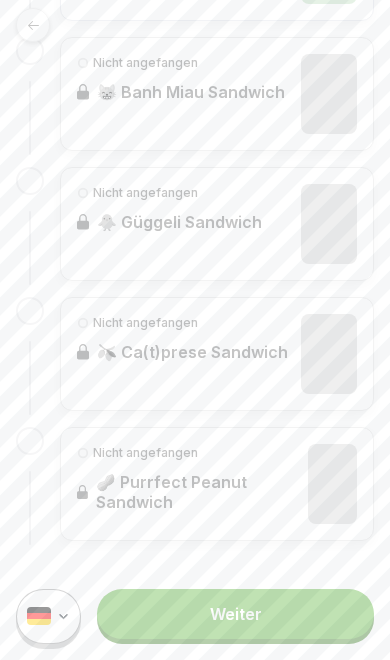 scroll, scrollTop: 0, scrollLeft: 0, axis: both 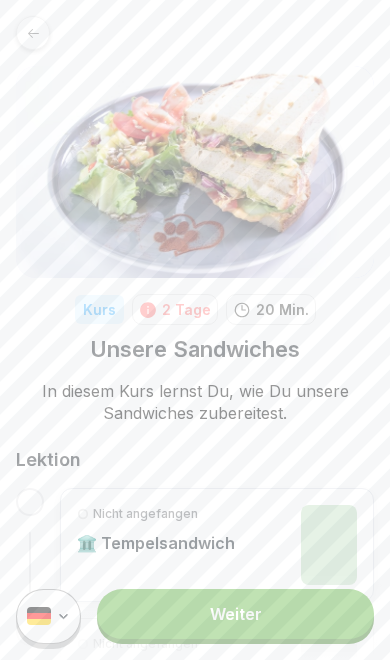 click on "Weiter" at bounding box center [235, 614] 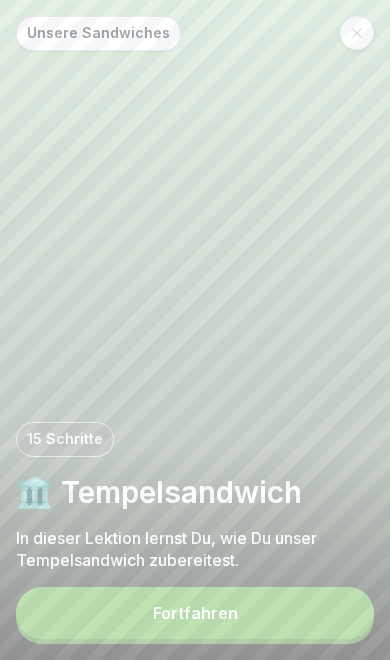 click on "Fortfahren" at bounding box center (195, 613) 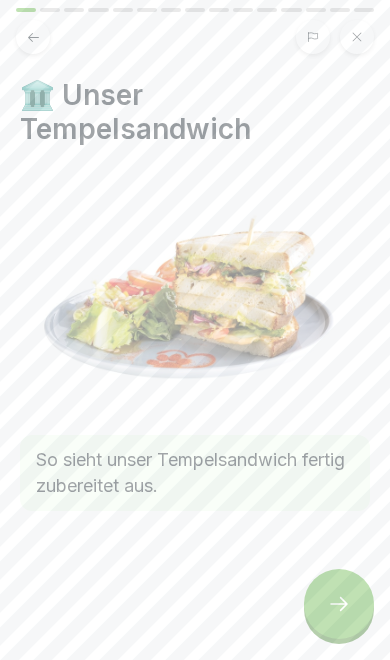 click at bounding box center [339, 604] 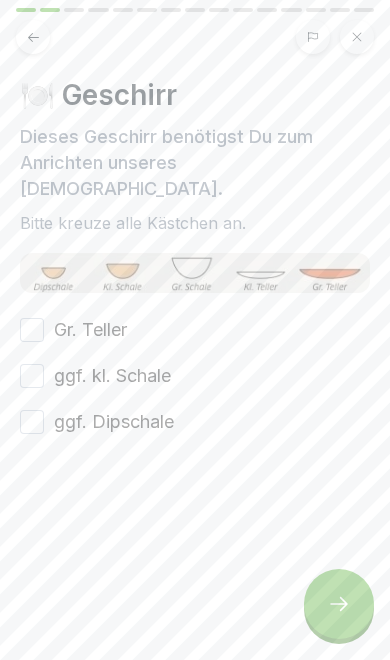click on "Gr. Teller" at bounding box center [90, 330] 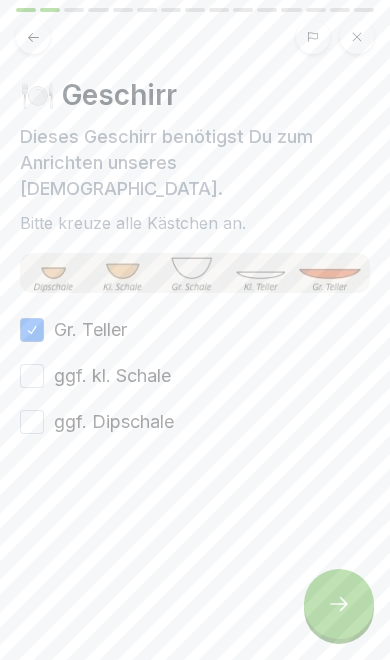 click on "ggf. kl. Schale" at bounding box center [112, 376] 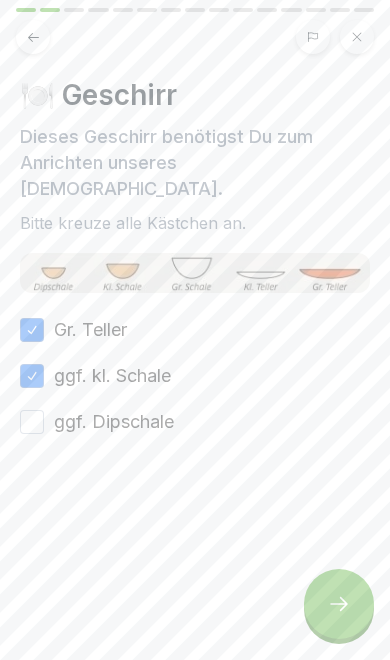 click on "ggf. Dipschale" at bounding box center (114, 422) 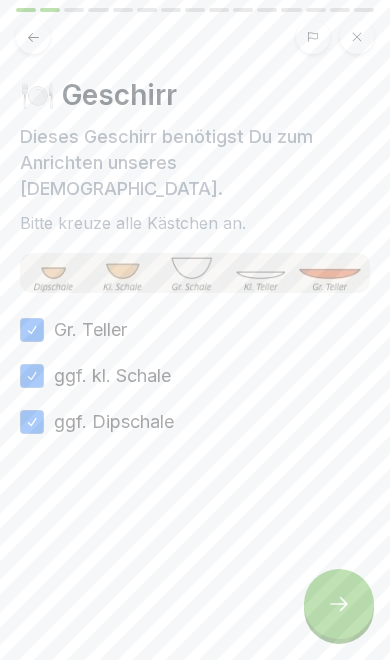 click 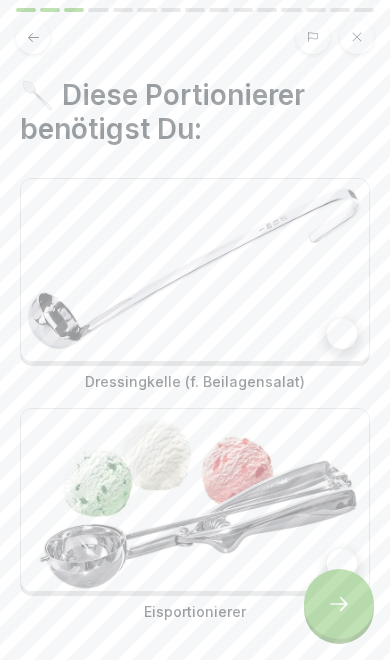 click at bounding box center [195, 270] 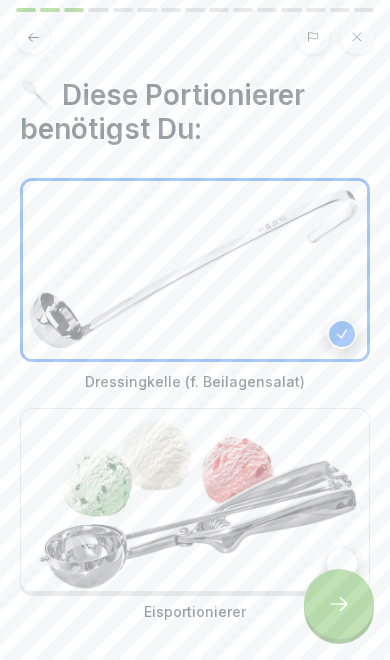 click at bounding box center (195, 500) 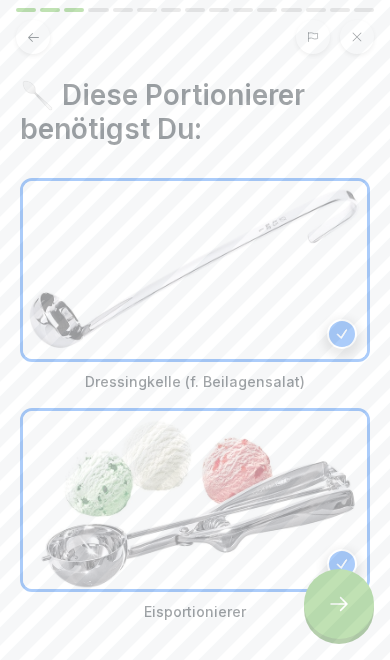 click 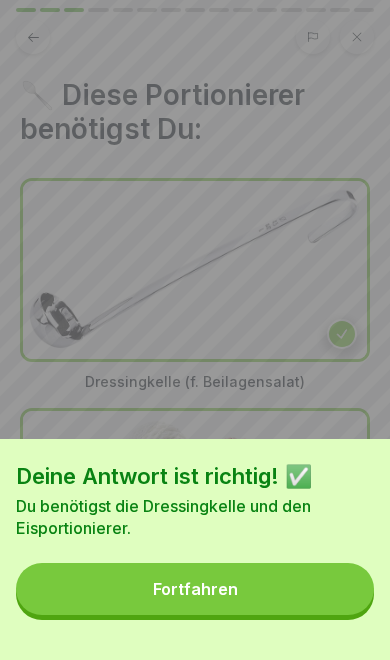 click on "Fortfahren" at bounding box center (195, 589) 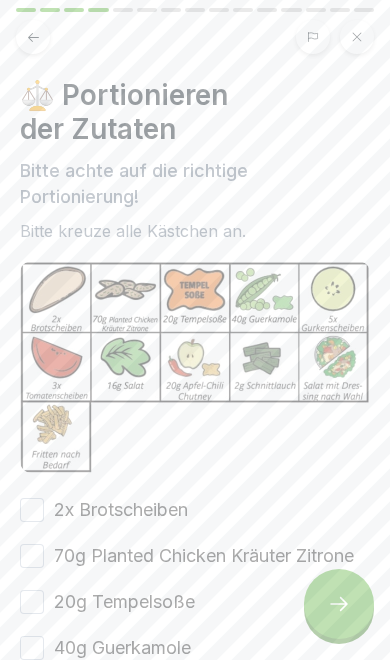 click on "2x Brotscheiben" at bounding box center [121, 510] 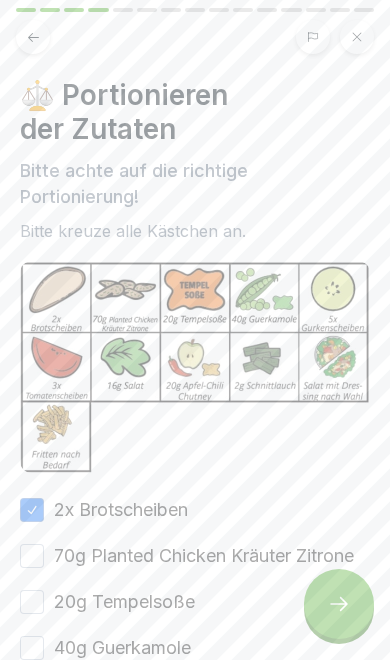 click on "70g Planted Chicken Kräuter Zitrone" at bounding box center (204, 556) 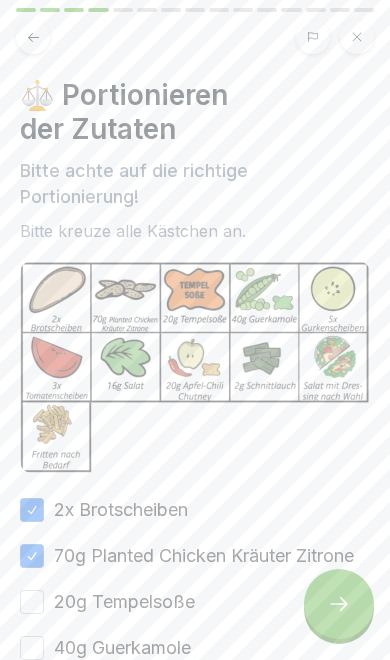 click on "20g Tempelsoße" at bounding box center (124, 602) 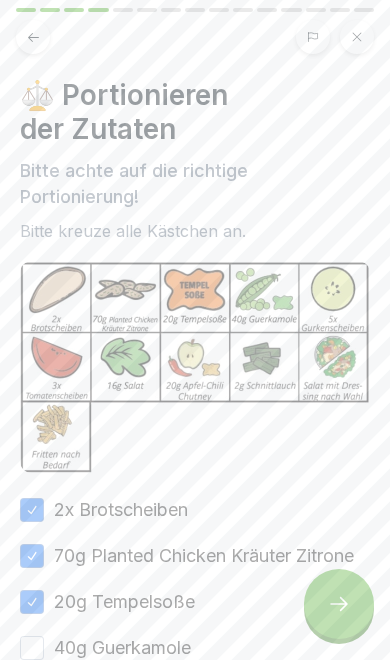click on "40g Guerkamole" at bounding box center (122, 648) 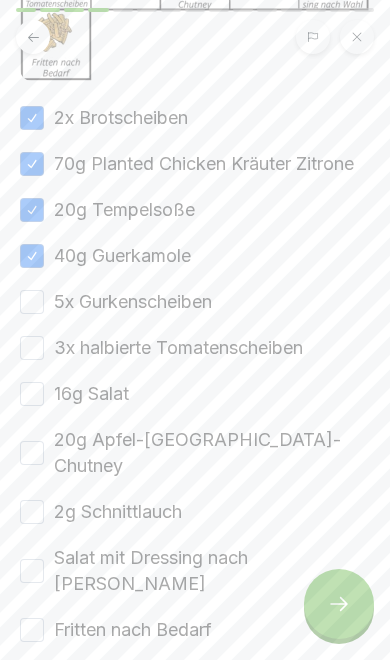 scroll, scrollTop: 438, scrollLeft: 0, axis: vertical 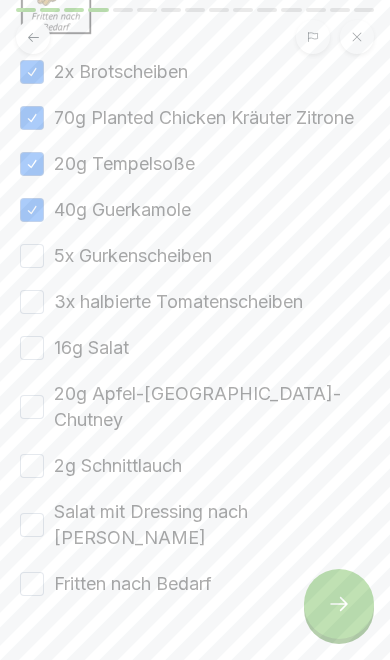 click on "5x Gurkenscheiben" at bounding box center [133, 256] 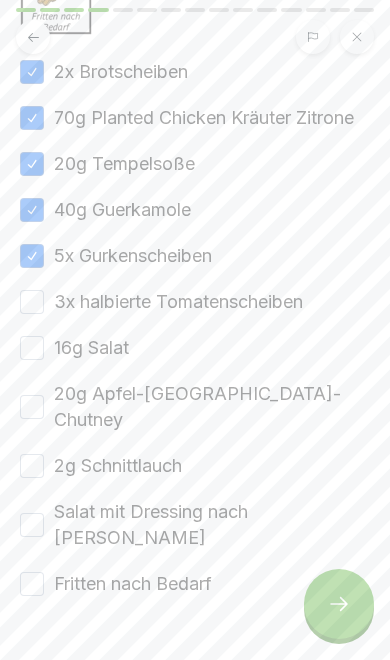 click on "3x halbierte Tomatenscheiben" at bounding box center (178, 302) 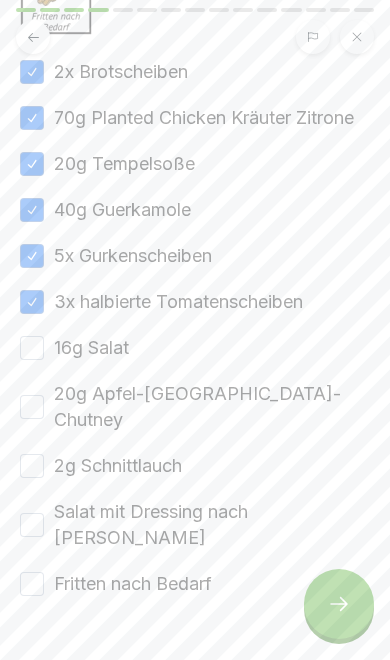 click on "16g Salat" at bounding box center (91, 348) 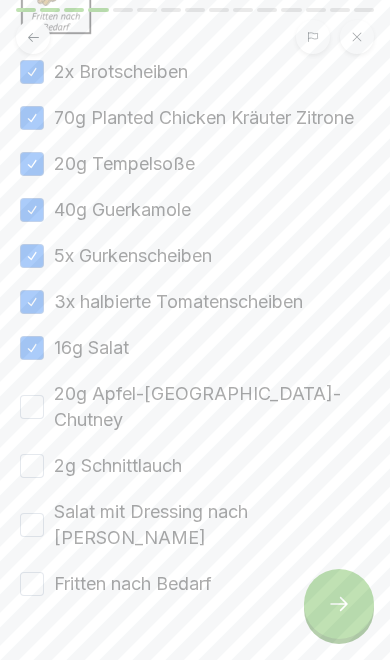 click on "20g Apfel-[GEOGRAPHIC_DATA]-Chutney" at bounding box center [212, 407] 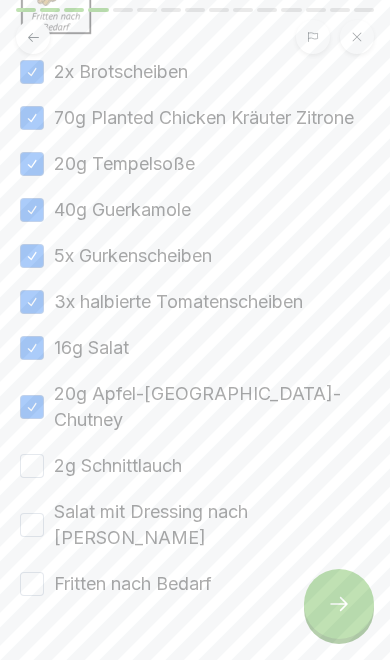 click on "2g Schnittlauch" at bounding box center (118, 466) 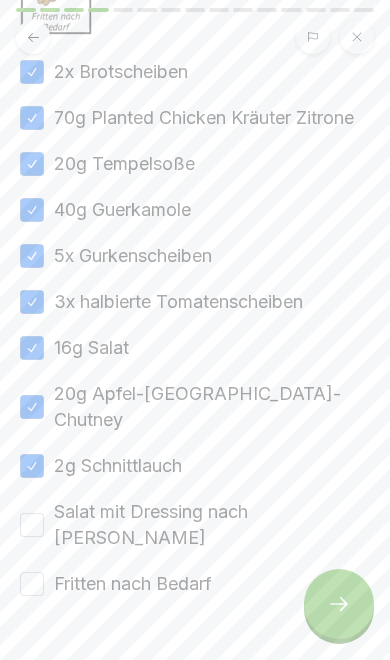 click on "2g Schnittlauch" at bounding box center (32, 466) 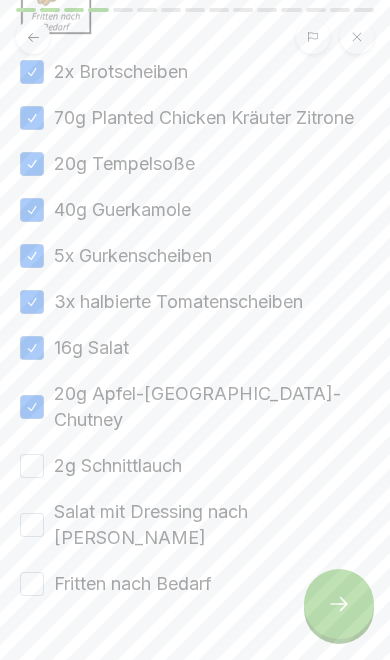click on "Fritten nach Bedarf" at bounding box center [133, 584] 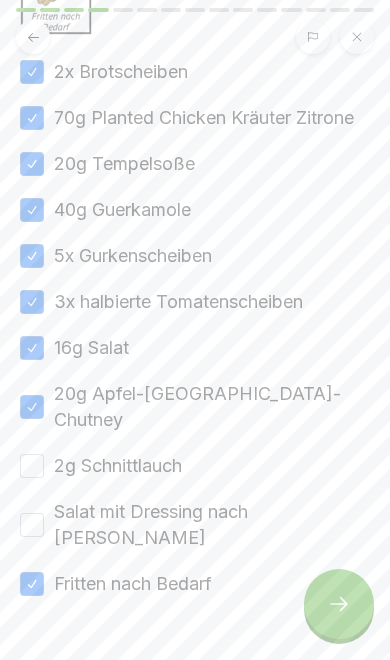click on "Salat mit Dressing nach [PERSON_NAME]" at bounding box center (212, 525) 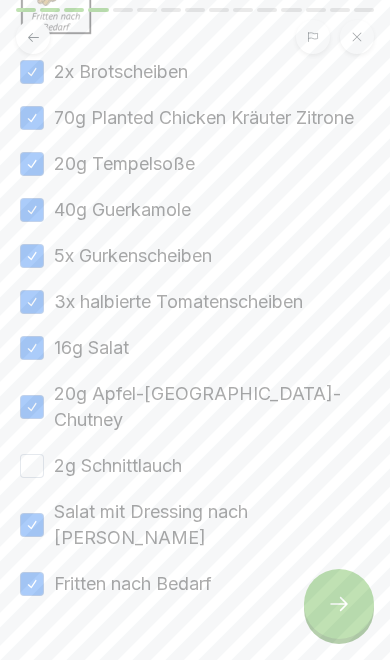 click on "2g Schnittlauch" at bounding box center [118, 466] 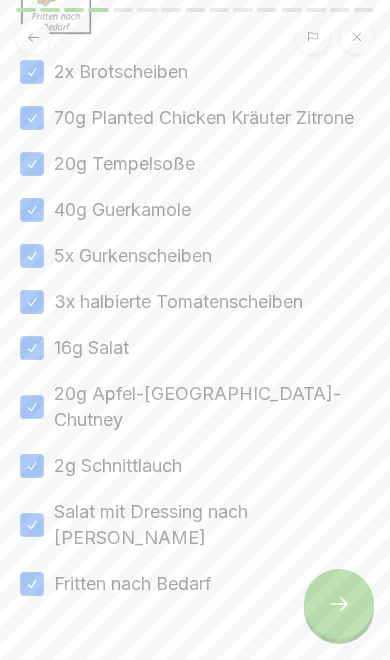 click 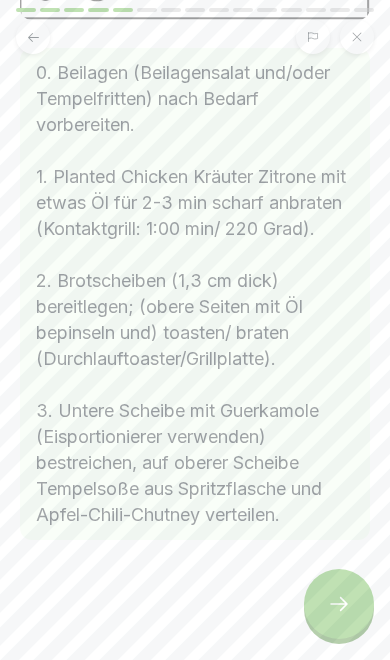 click 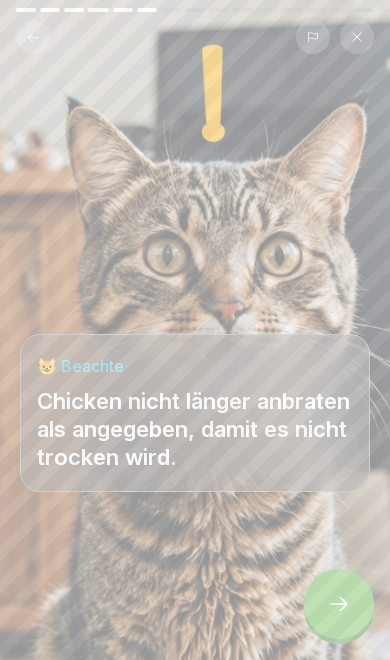 scroll, scrollTop: 374, scrollLeft: 0, axis: vertical 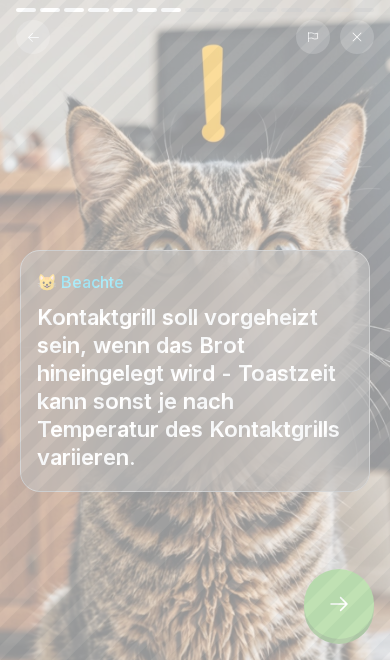 click 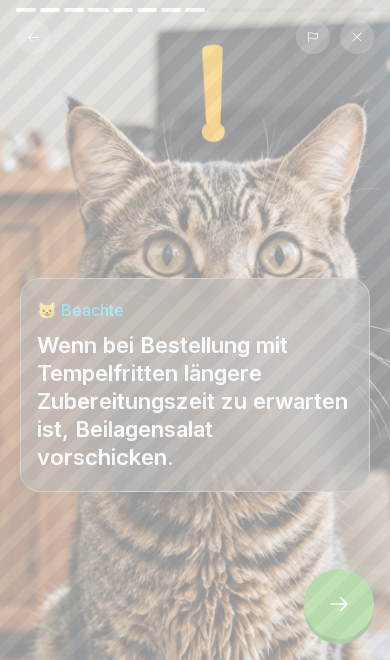 click 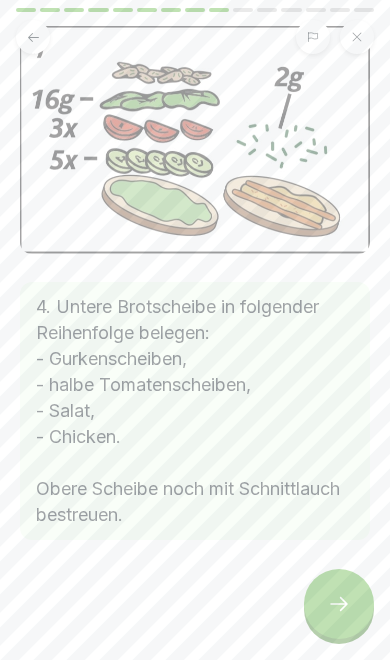 click 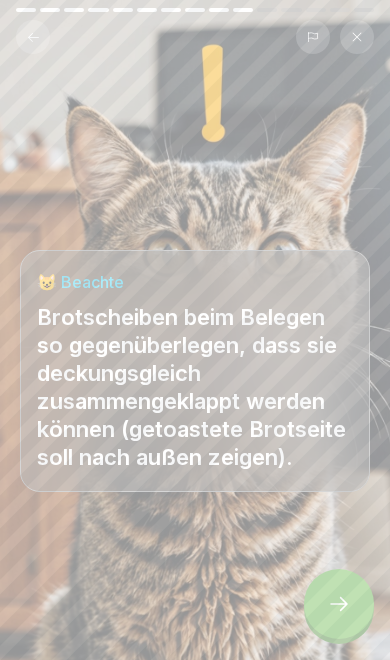 click 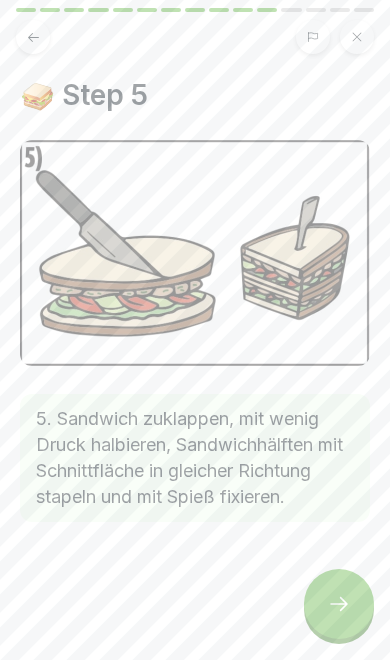 click at bounding box center (339, 604) 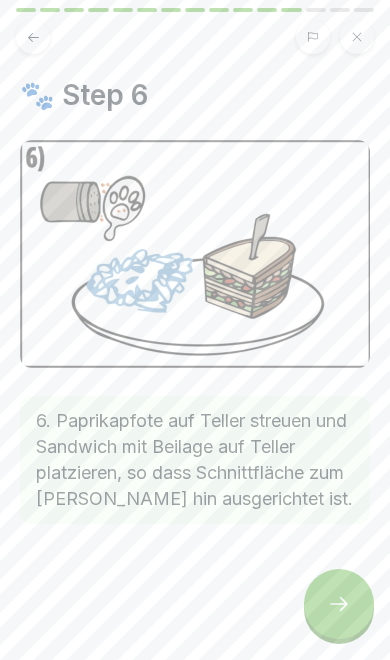 click at bounding box center [339, 604] 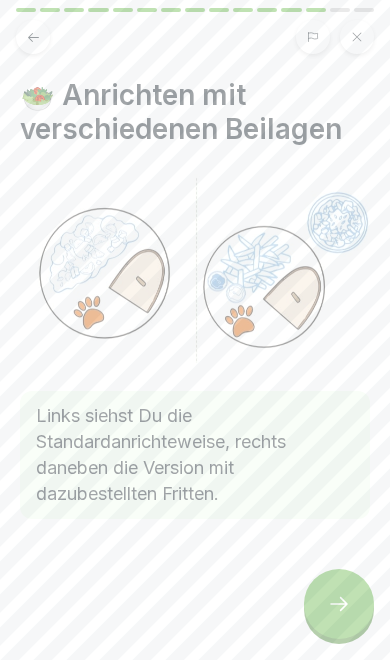 click at bounding box center (339, 604) 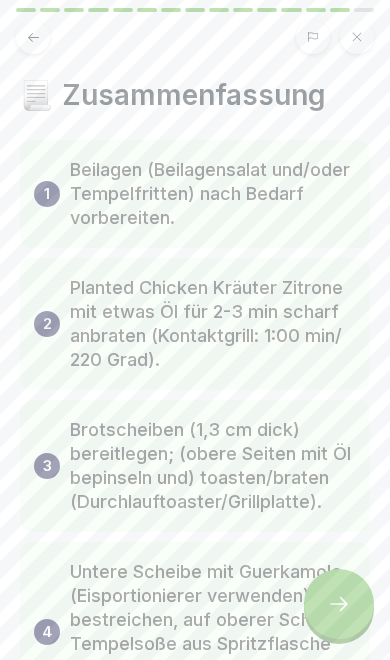 click at bounding box center [339, 604] 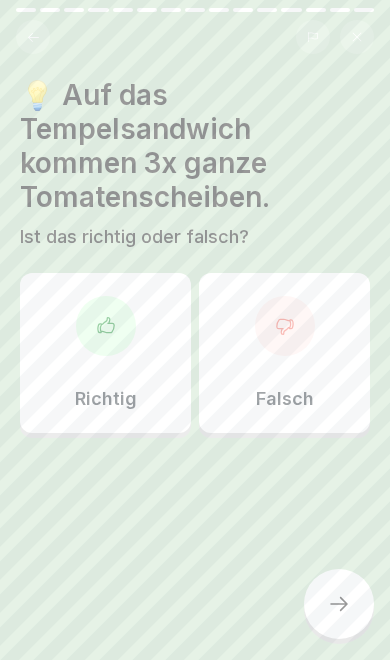 click at bounding box center [33, 37] 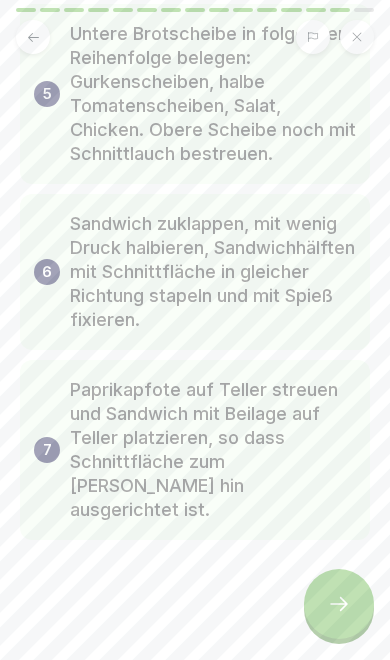 scroll, scrollTop: 728, scrollLeft: 0, axis: vertical 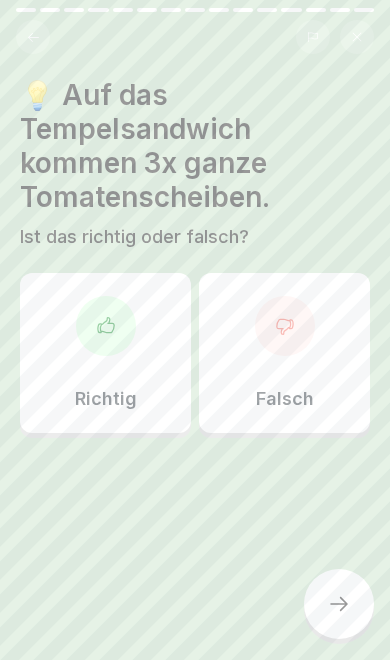 click on "Falsch" at bounding box center [284, 353] 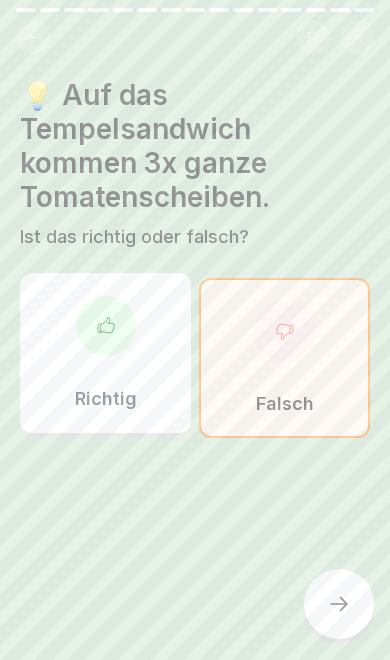 click 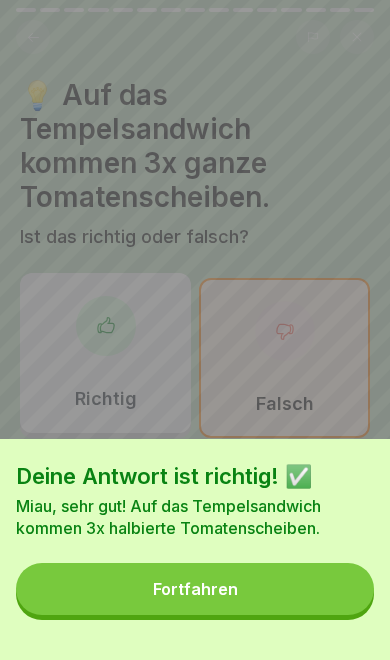 click on "Fortfahren" at bounding box center (195, 589) 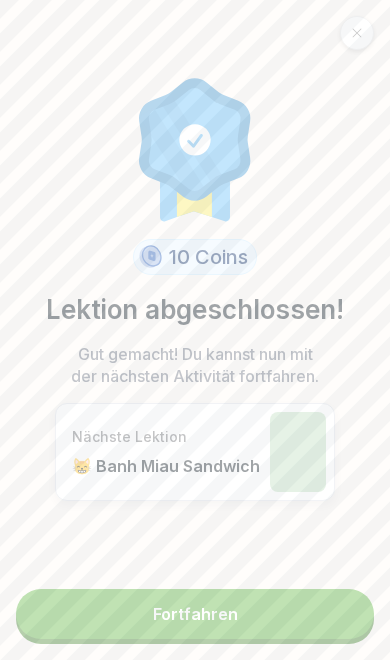 click on "Fortfahren" at bounding box center (195, 614) 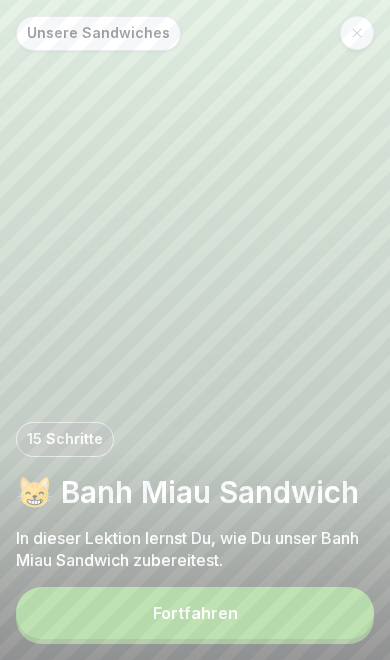 click on "Fortfahren" at bounding box center (195, 613) 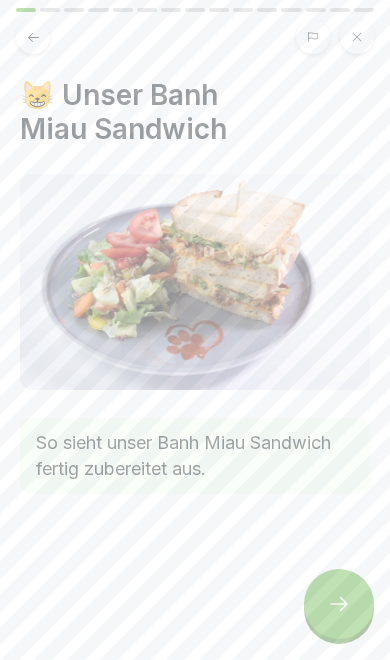click at bounding box center (195, 554) 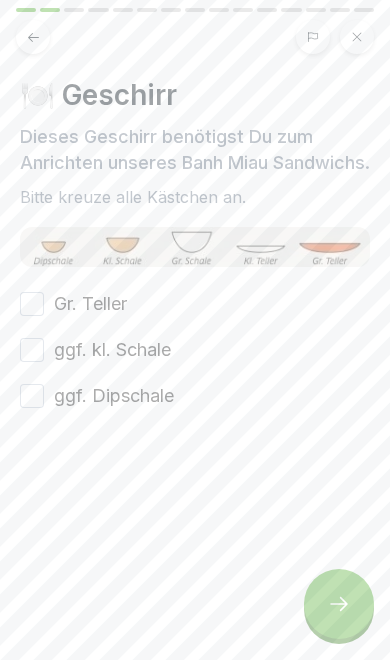 click on "Gr. Teller" at bounding box center (90, 304) 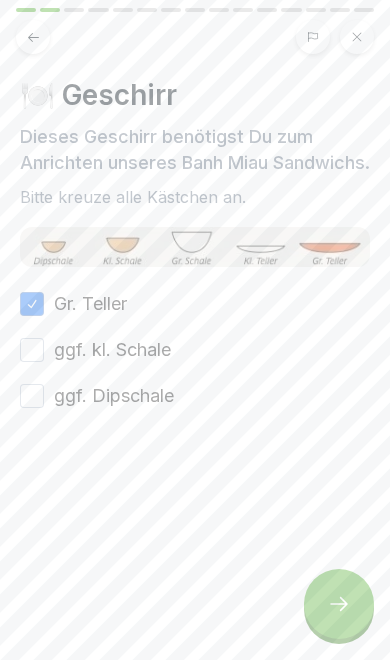 click on "ggf. kl. Schale" at bounding box center (112, 350) 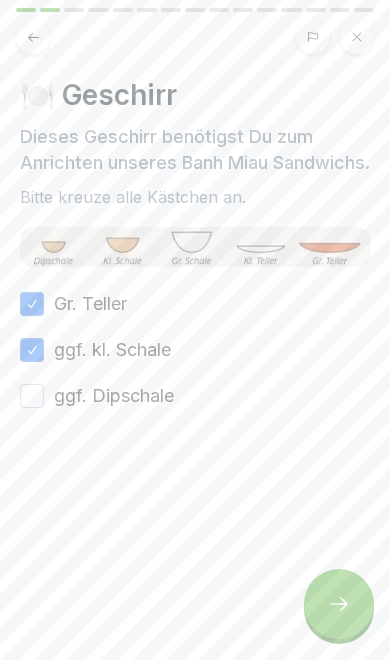 click on "ggf. Dipschale" at bounding box center (114, 396) 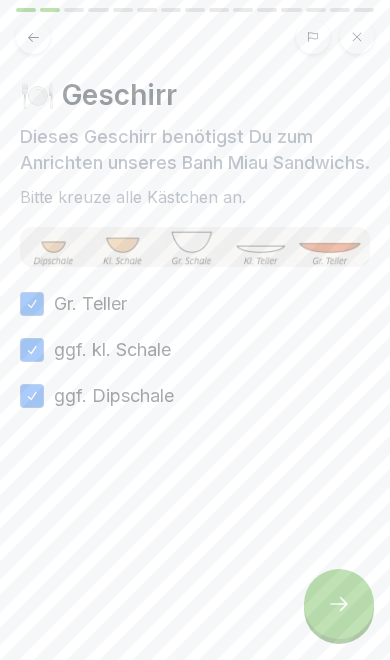 click at bounding box center [339, 604] 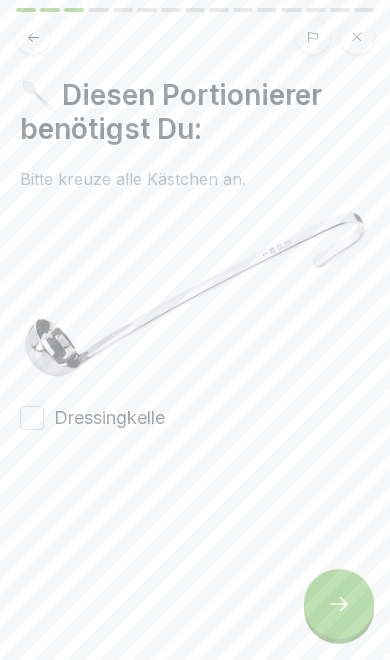 click on "Dressingkelle" at bounding box center [109, 418] 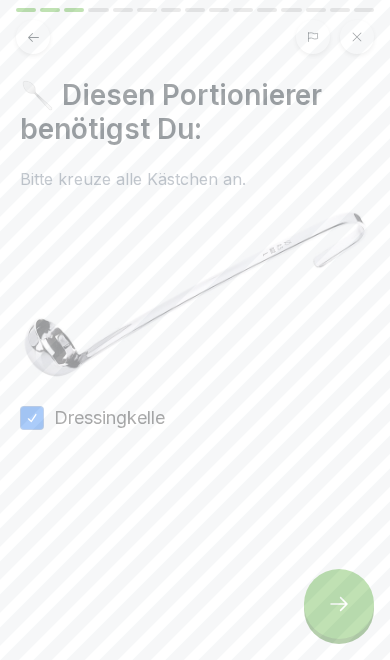 click at bounding box center (339, 604) 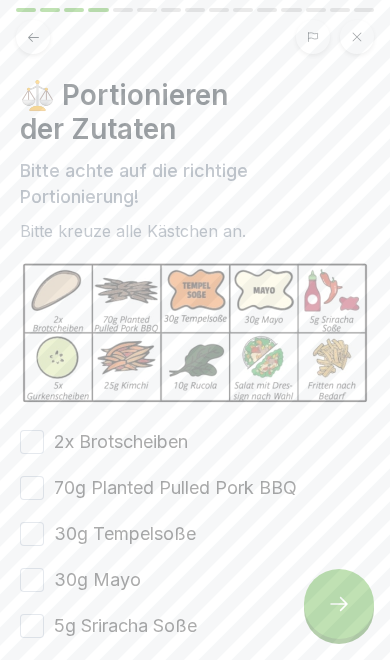 click on "2x Brotscheiben" at bounding box center (121, 442) 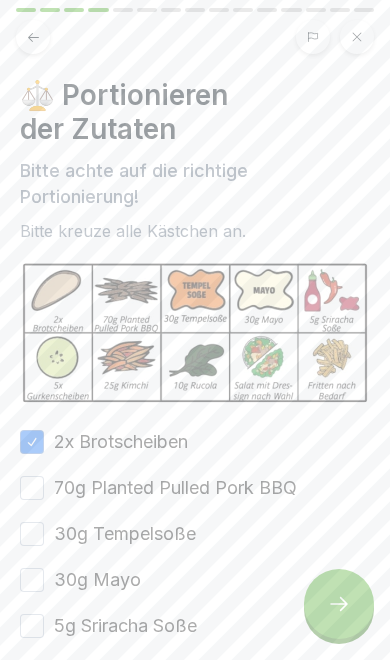 click on "70g Planted Pulled Pork BBQ" at bounding box center [175, 488] 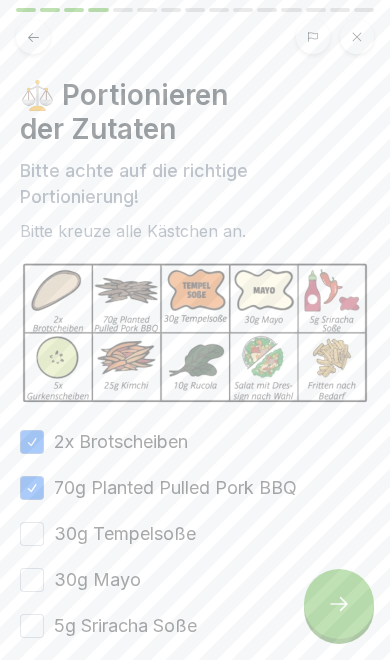 click on "30g Tempelsoße" at bounding box center (125, 534) 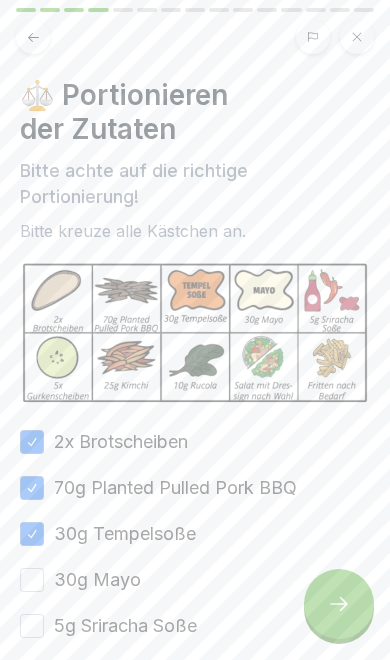 click on "30g Mayo" at bounding box center (97, 580) 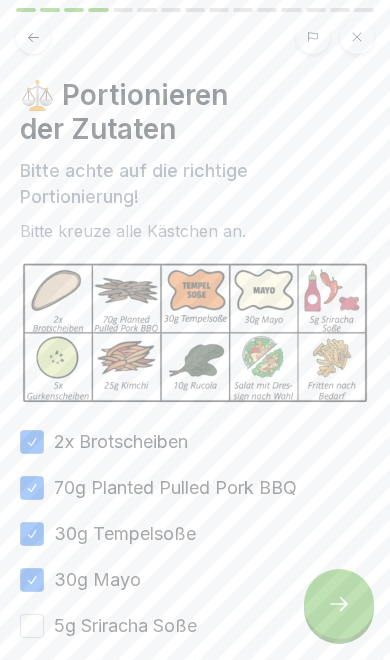 click on "5g Sriracha Soße" at bounding box center [125, 626] 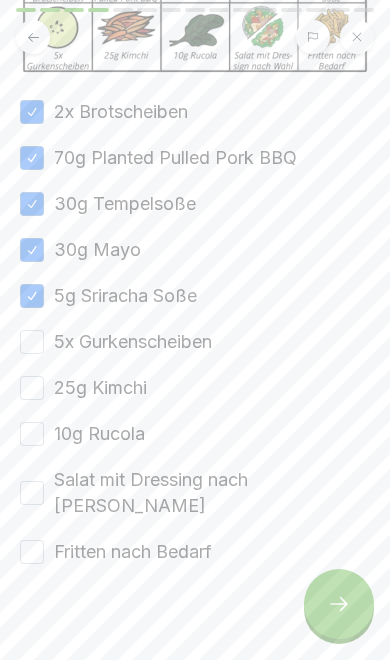 scroll, scrollTop: 329, scrollLeft: 0, axis: vertical 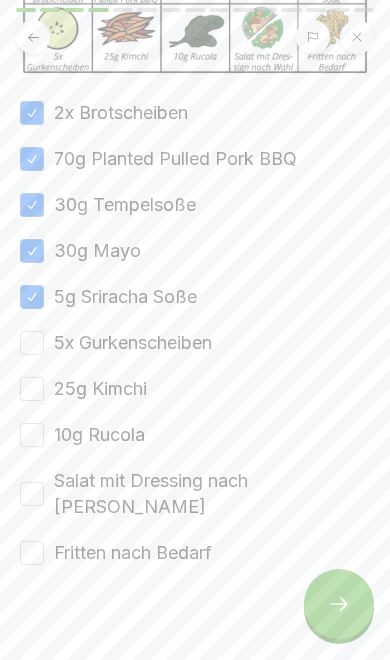 click on "5x Gurkenscheiben" at bounding box center [133, 343] 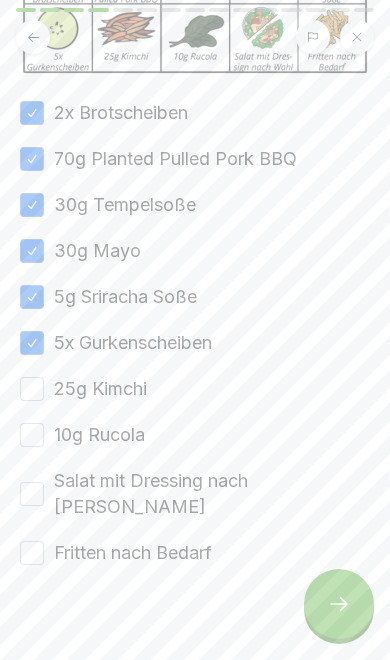 click on "25g Kimchi" at bounding box center [100, 389] 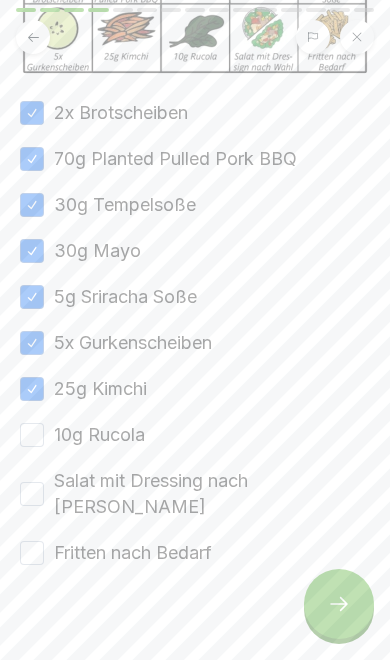 click on "10g Rucola" at bounding box center (99, 435) 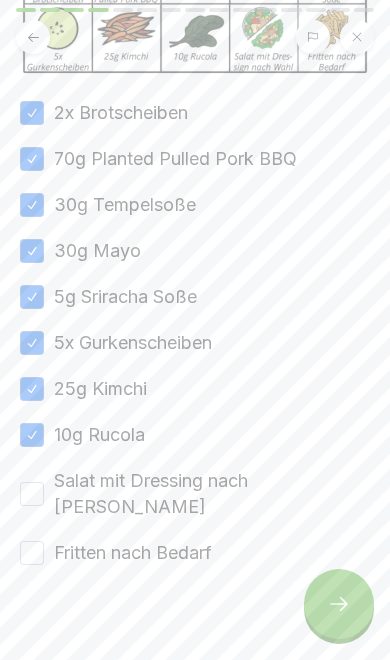 click on "Salat mit Dressing nach [PERSON_NAME]" at bounding box center [212, 494] 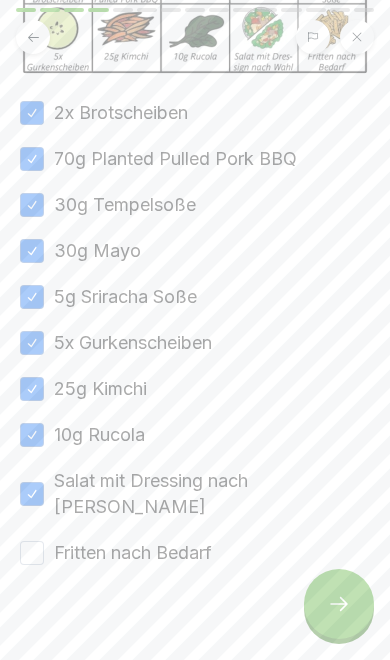 click on "Fritten nach Bedarf" at bounding box center [133, 553] 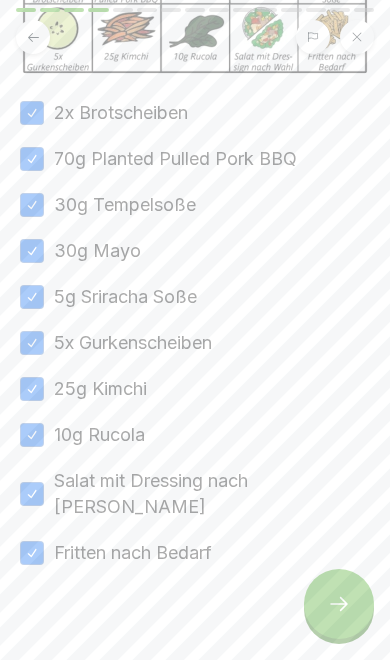 click at bounding box center (339, 604) 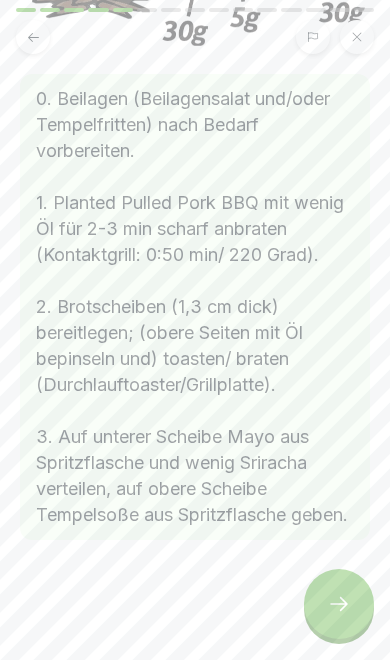 click at bounding box center [339, 604] 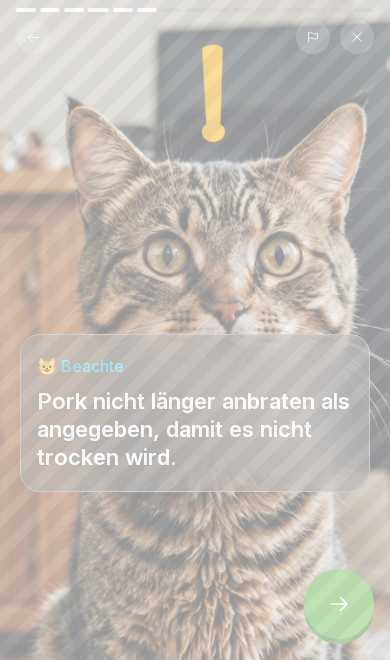 click at bounding box center (339, 604) 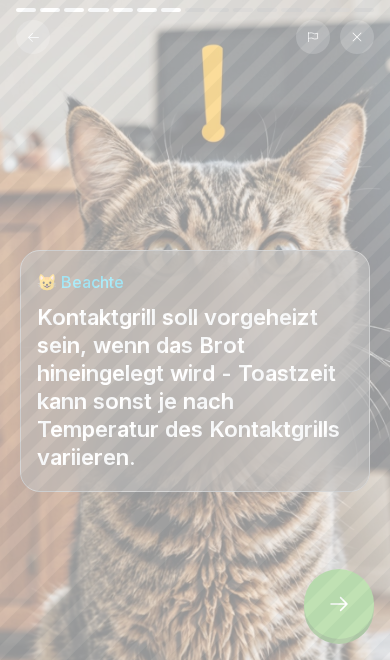 click at bounding box center (339, 604) 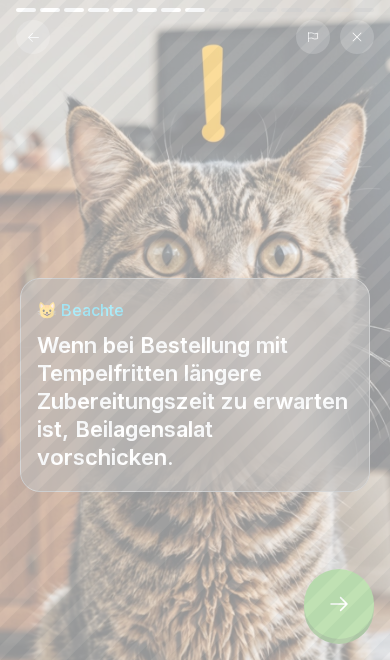 click 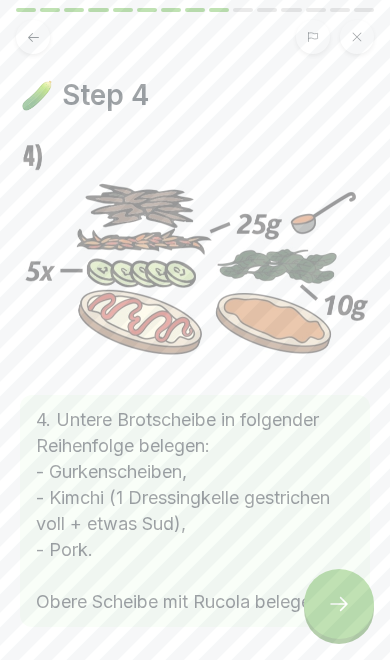 click at bounding box center [339, 604] 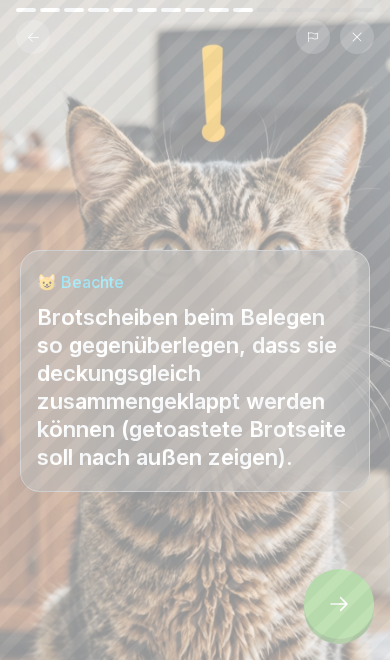 click at bounding box center [339, 604] 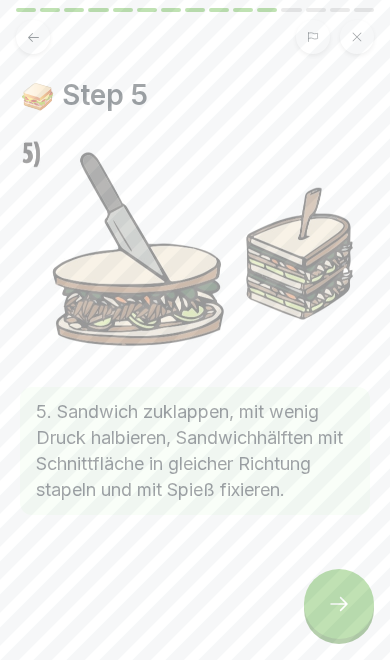 click at bounding box center [339, 604] 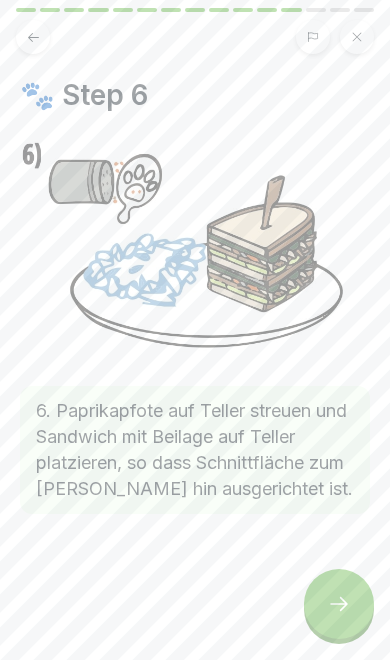 click at bounding box center (339, 604) 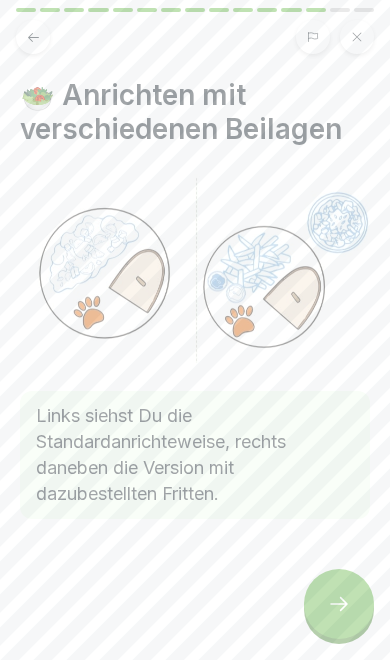 click at bounding box center (339, 604) 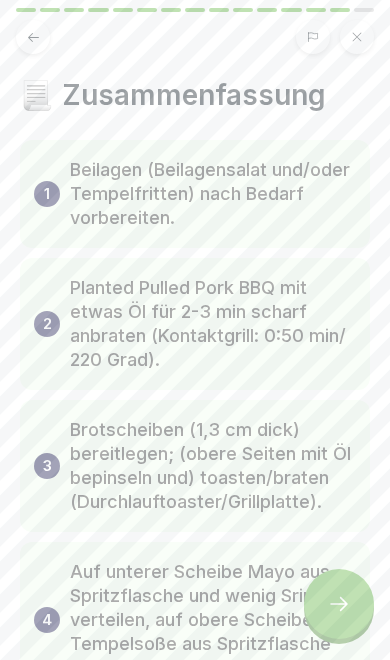 click 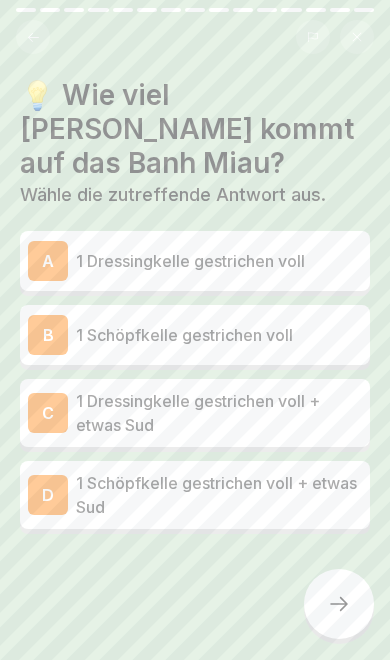 click on "1 Dressingkelle gestrichen voll + etwas Sud" at bounding box center [219, 413] 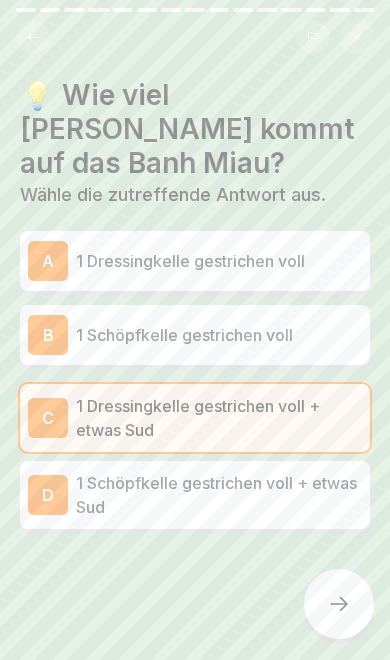 click 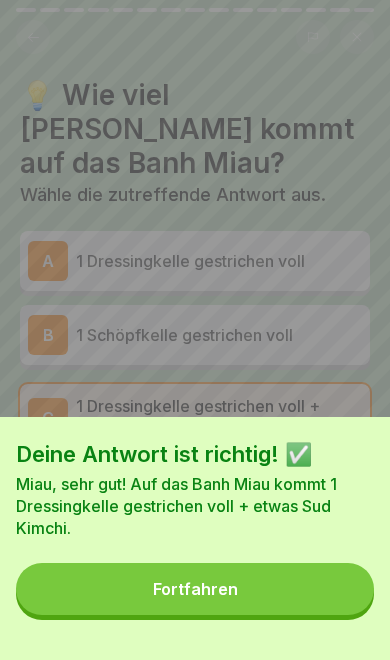 click on "Fortfahren" at bounding box center (195, 589) 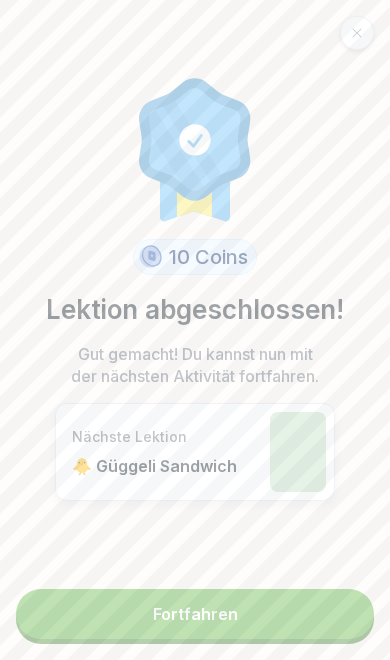 click on "Fortfahren" at bounding box center (195, 614) 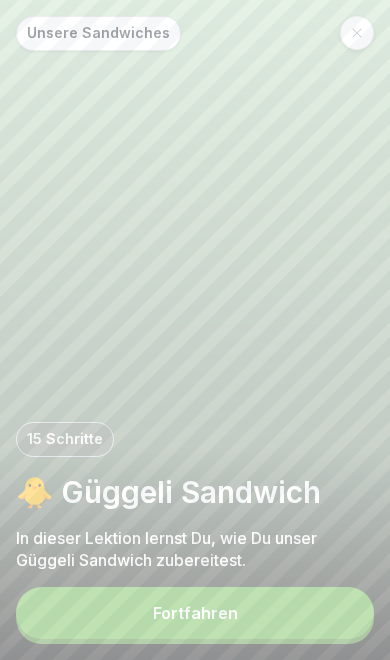click on "Fortfahren" at bounding box center (195, 613) 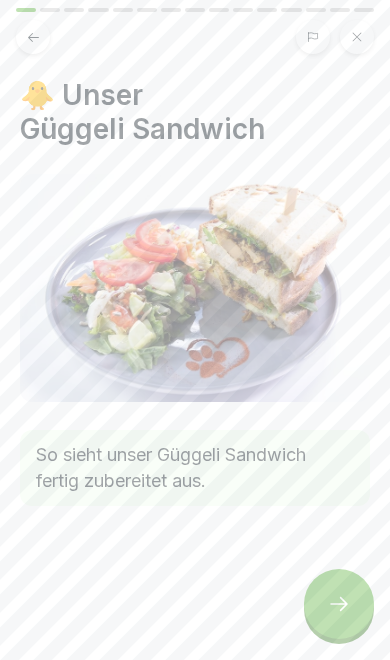 click 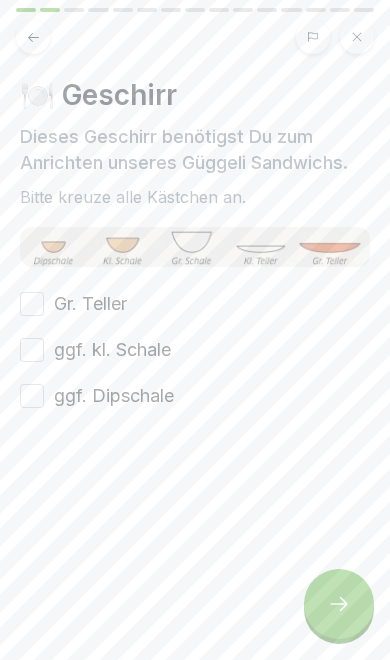 click on "Gr. Teller" at bounding box center (90, 304) 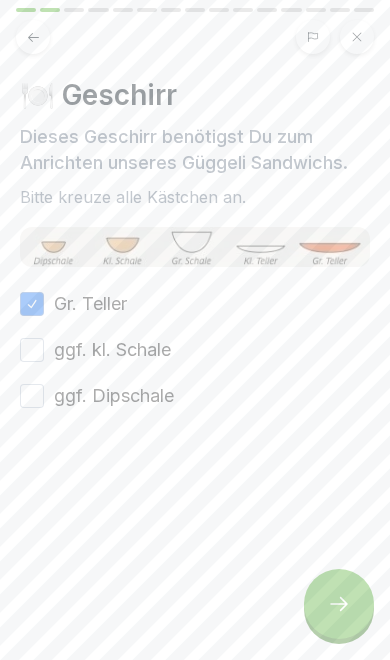 click on "ggf. kl. Schale" at bounding box center [112, 350] 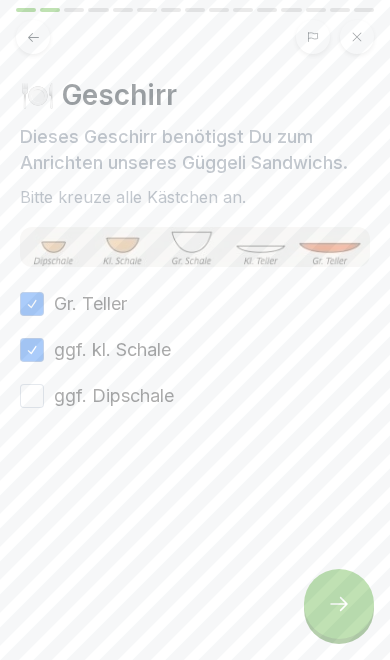 click on "ggf. Dipschale" at bounding box center [114, 396] 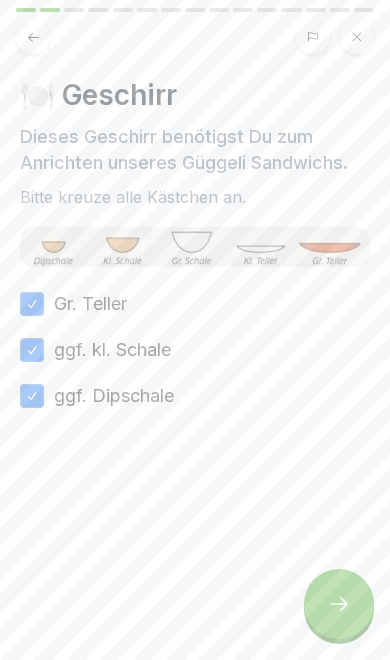 click 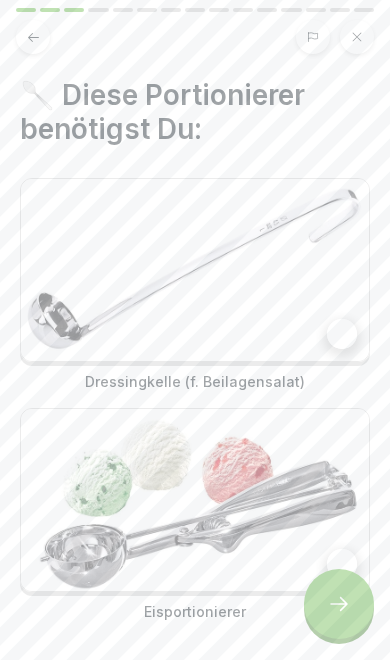 click at bounding box center [195, 270] 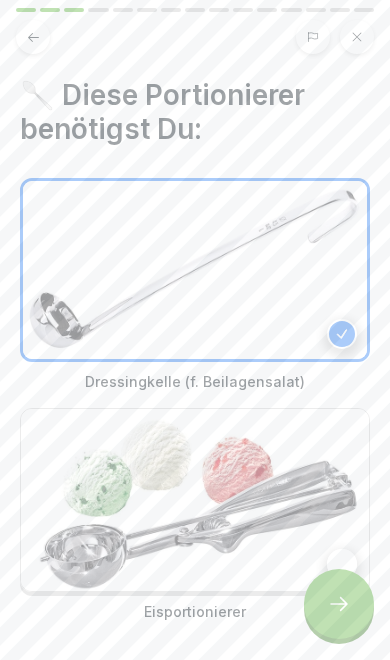 click at bounding box center (195, 500) 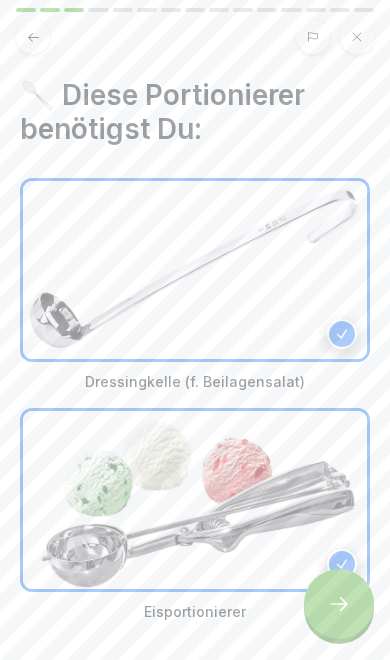 click at bounding box center [339, 604] 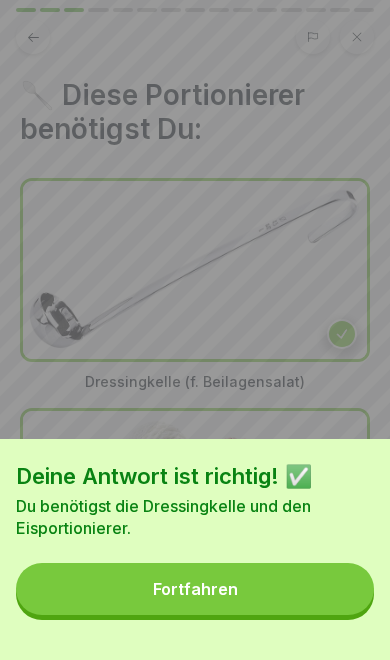click on "Fortfahren" at bounding box center (195, 589) 